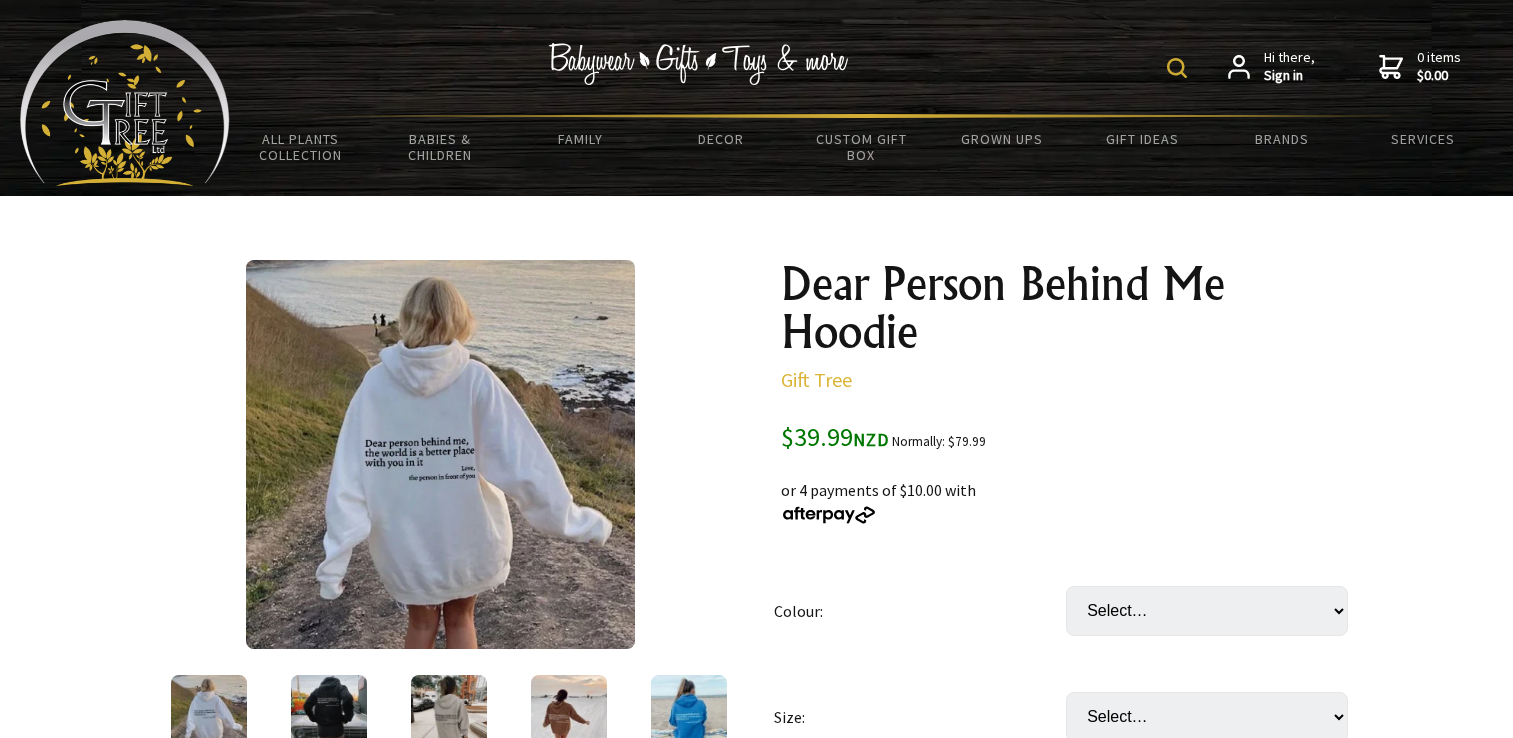 scroll, scrollTop: 400, scrollLeft: 0, axis: vertical 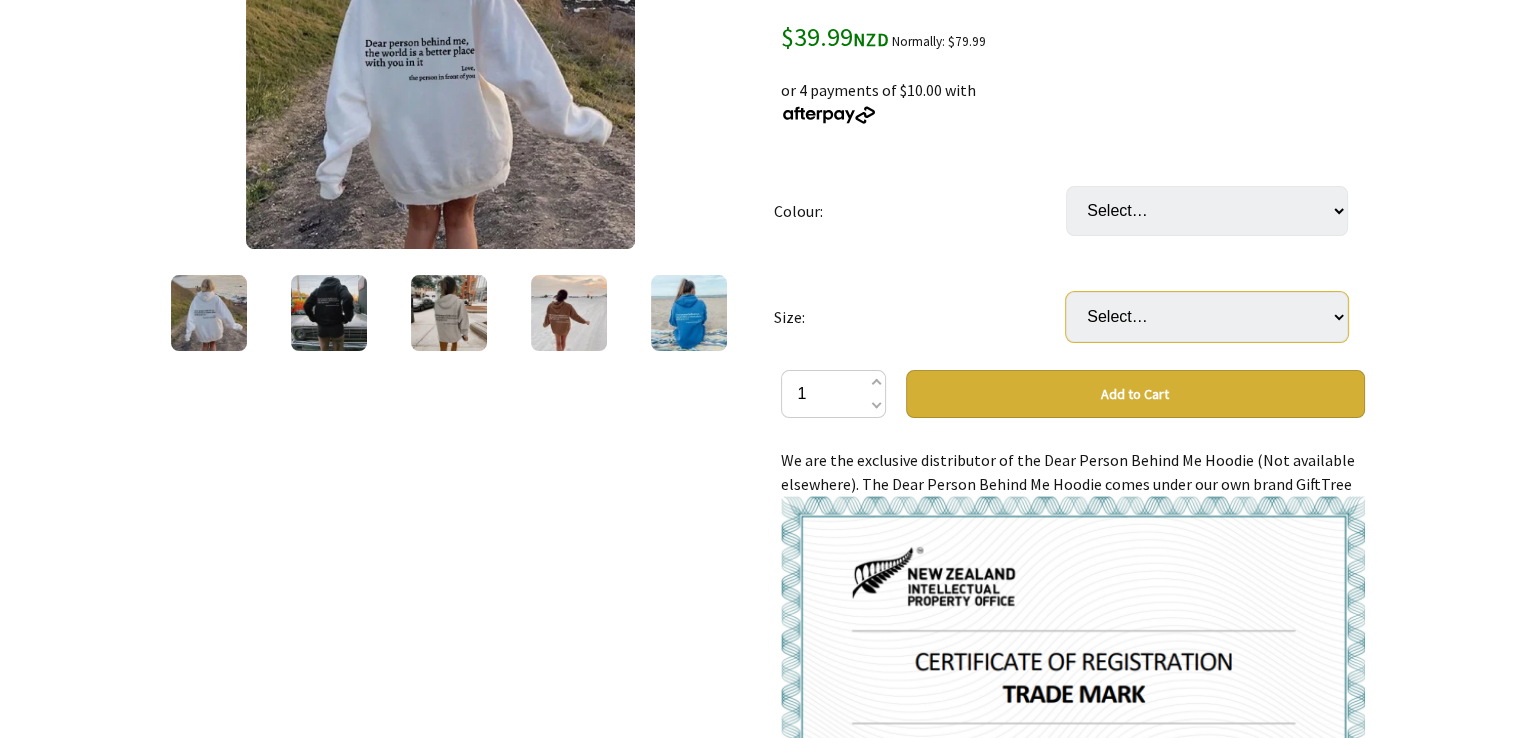 click on "Select…
S
M
L
XL
2XL
3XL" at bounding box center [1207, 317] 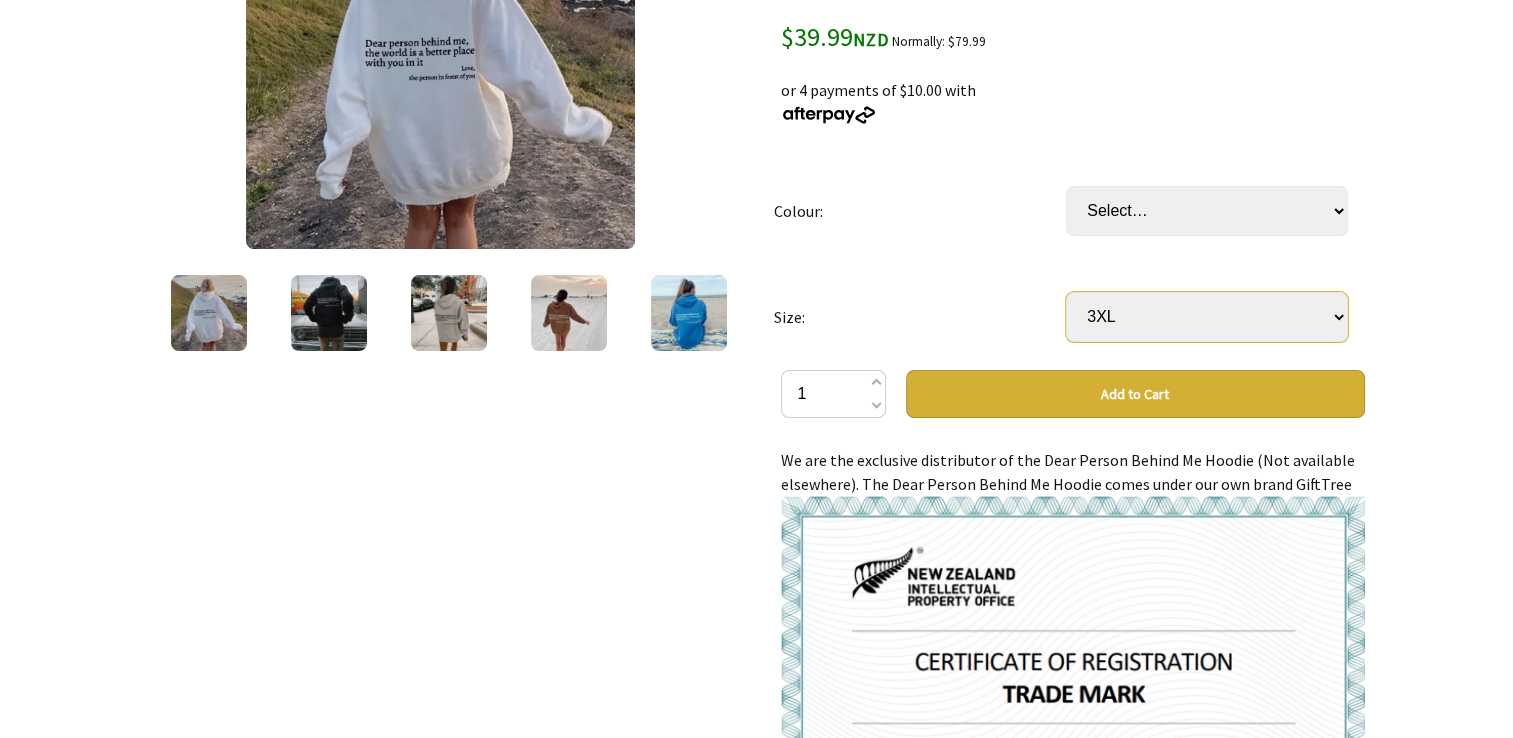 click on "Select…
S
M
L
XL
2XL
3XL" at bounding box center [1207, 317] 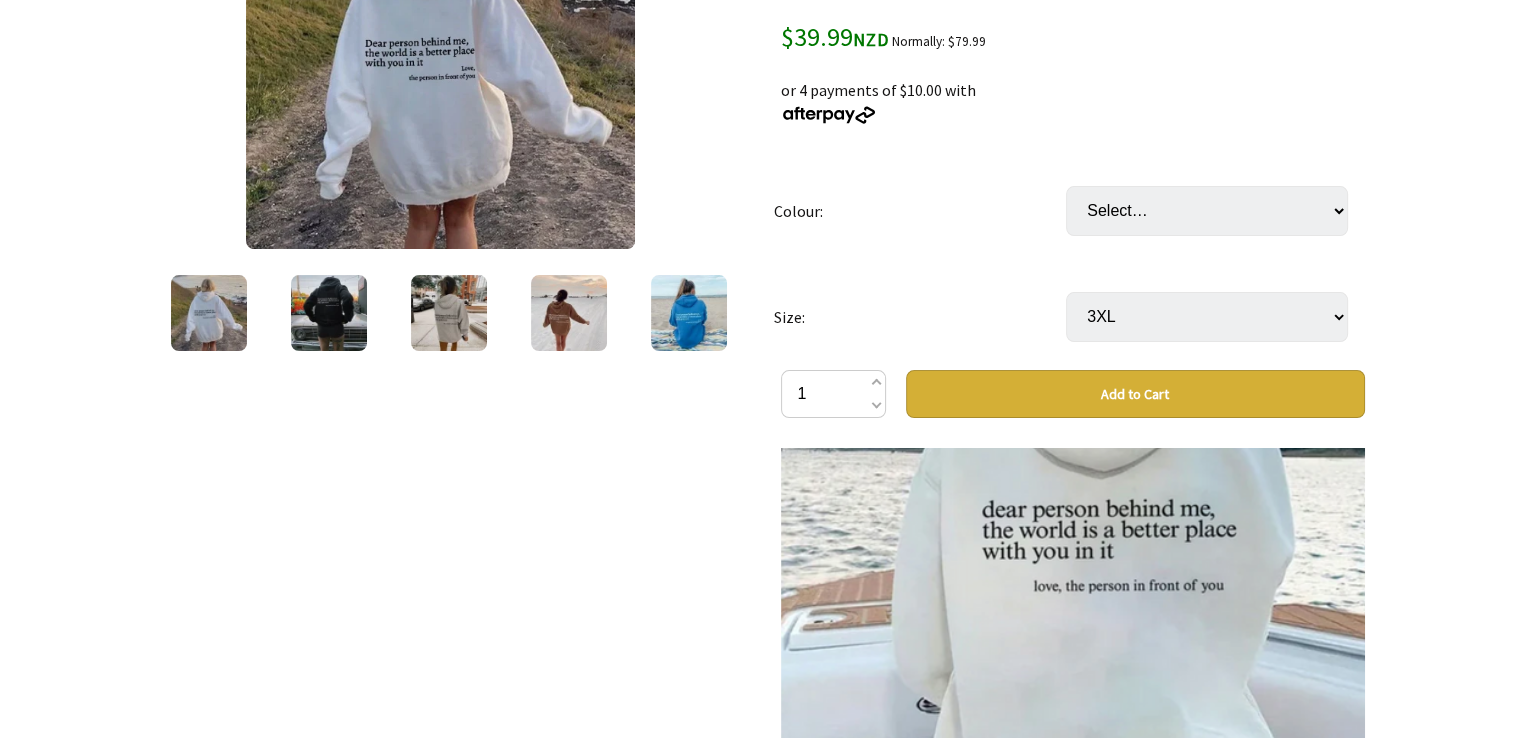 scroll, scrollTop: 1100, scrollLeft: 0, axis: vertical 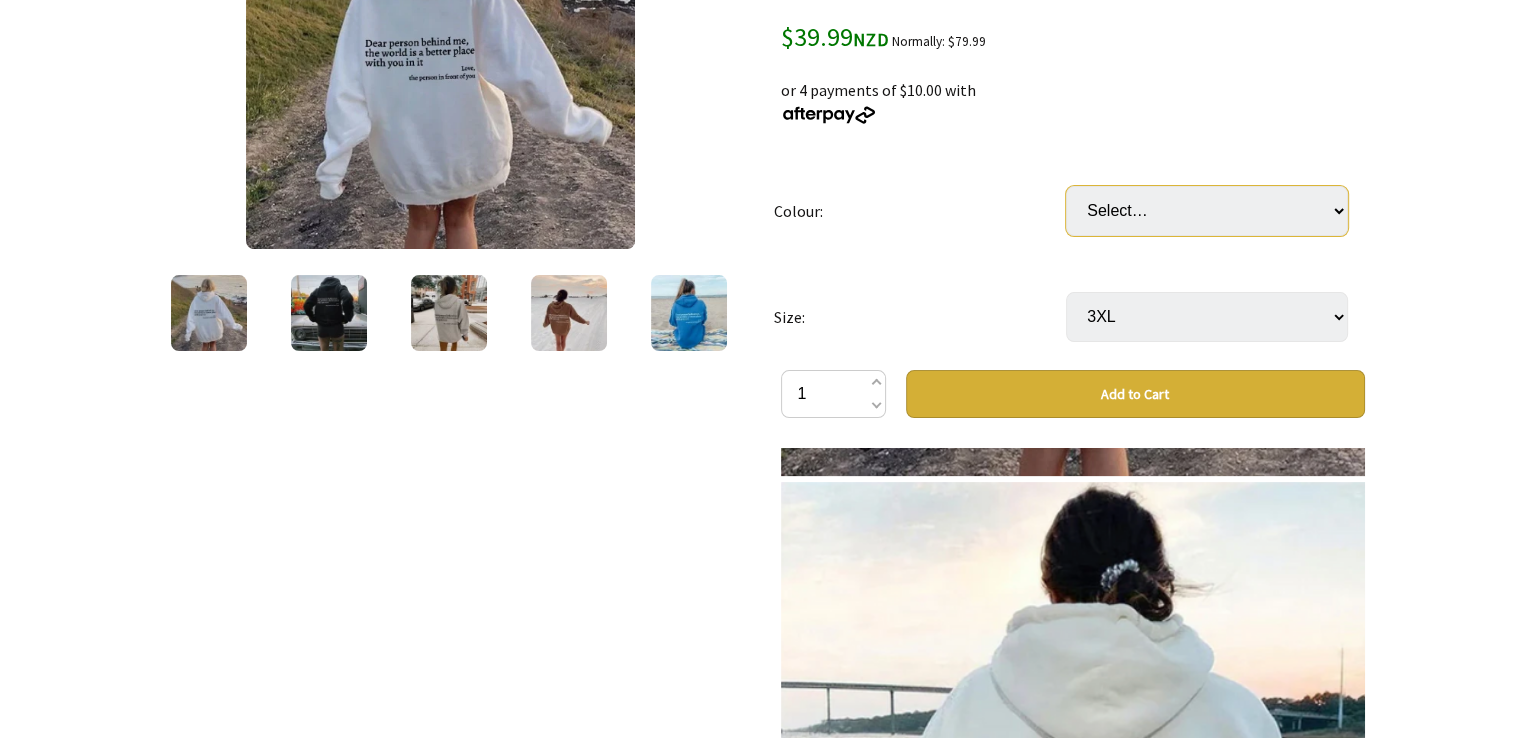click on "Select…
White
Black (most recommended)
Grey
Beige
Red
Light Blue
Purple
Khaki" at bounding box center (1207, 211) 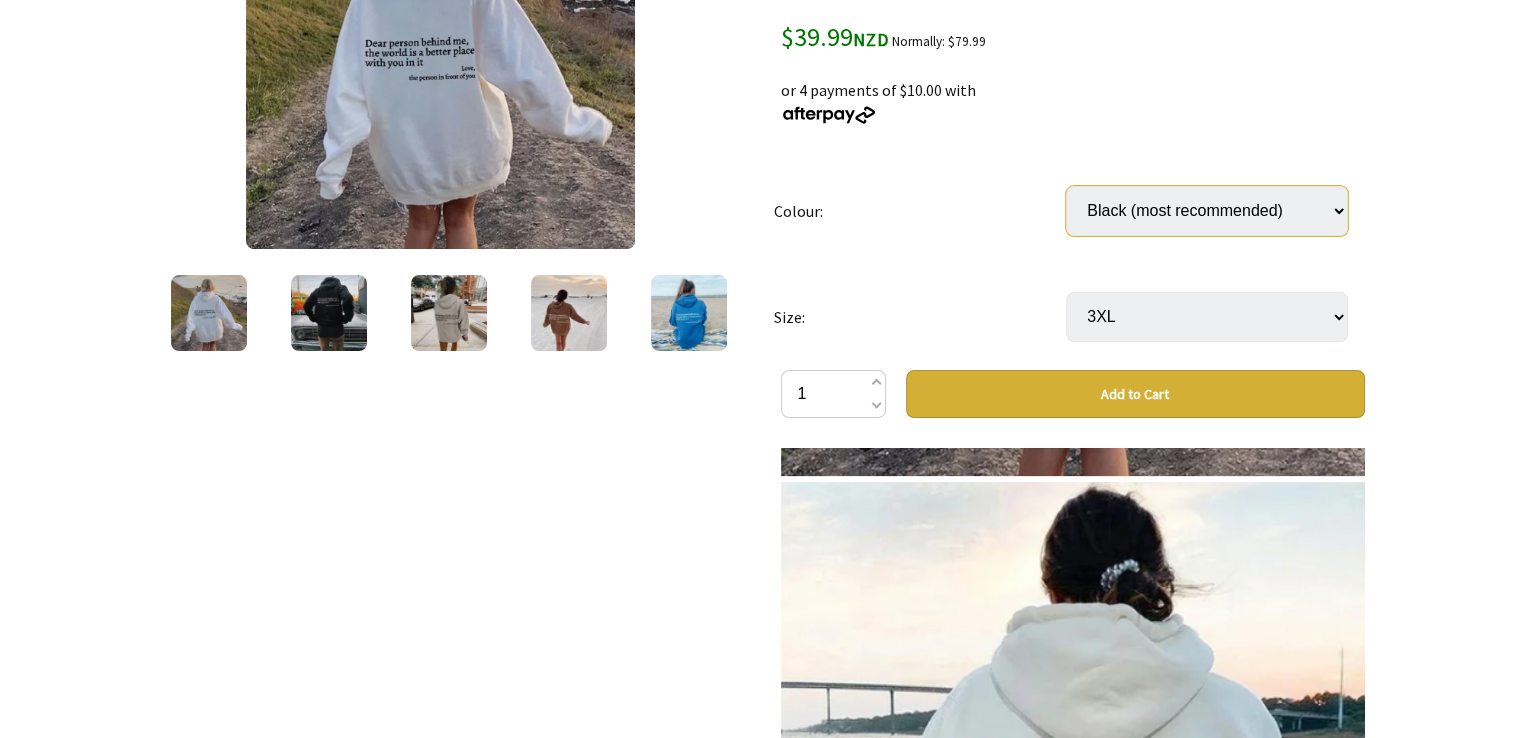 click on "Select…
White
Black (most recommended)
Grey
Beige
Red
Light Blue
Purple
Khaki" at bounding box center [1207, 211] 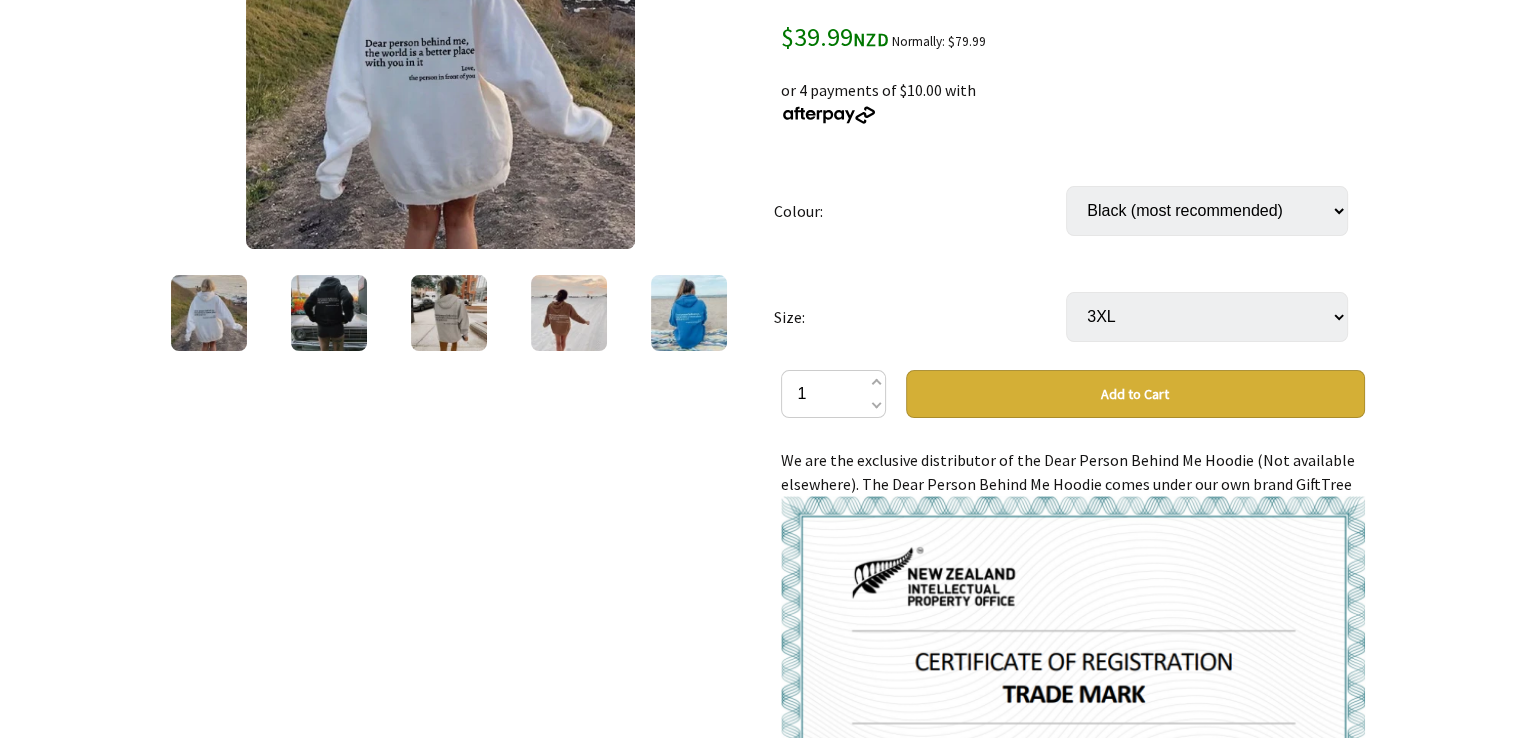 click on "Add to Cart" at bounding box center [1135, 394] 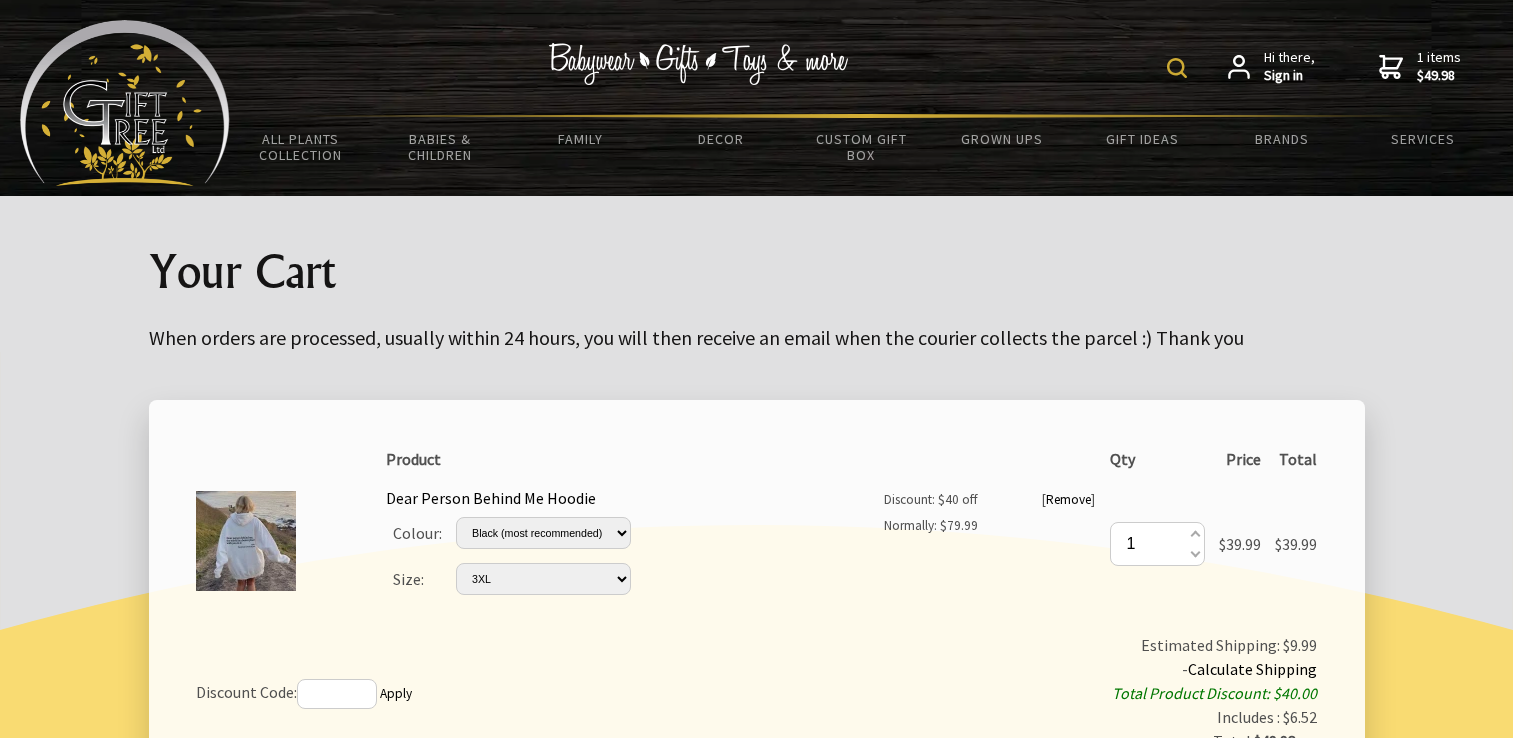 scroll, scrollTop: 0, scrollLeft: 0, axis: both 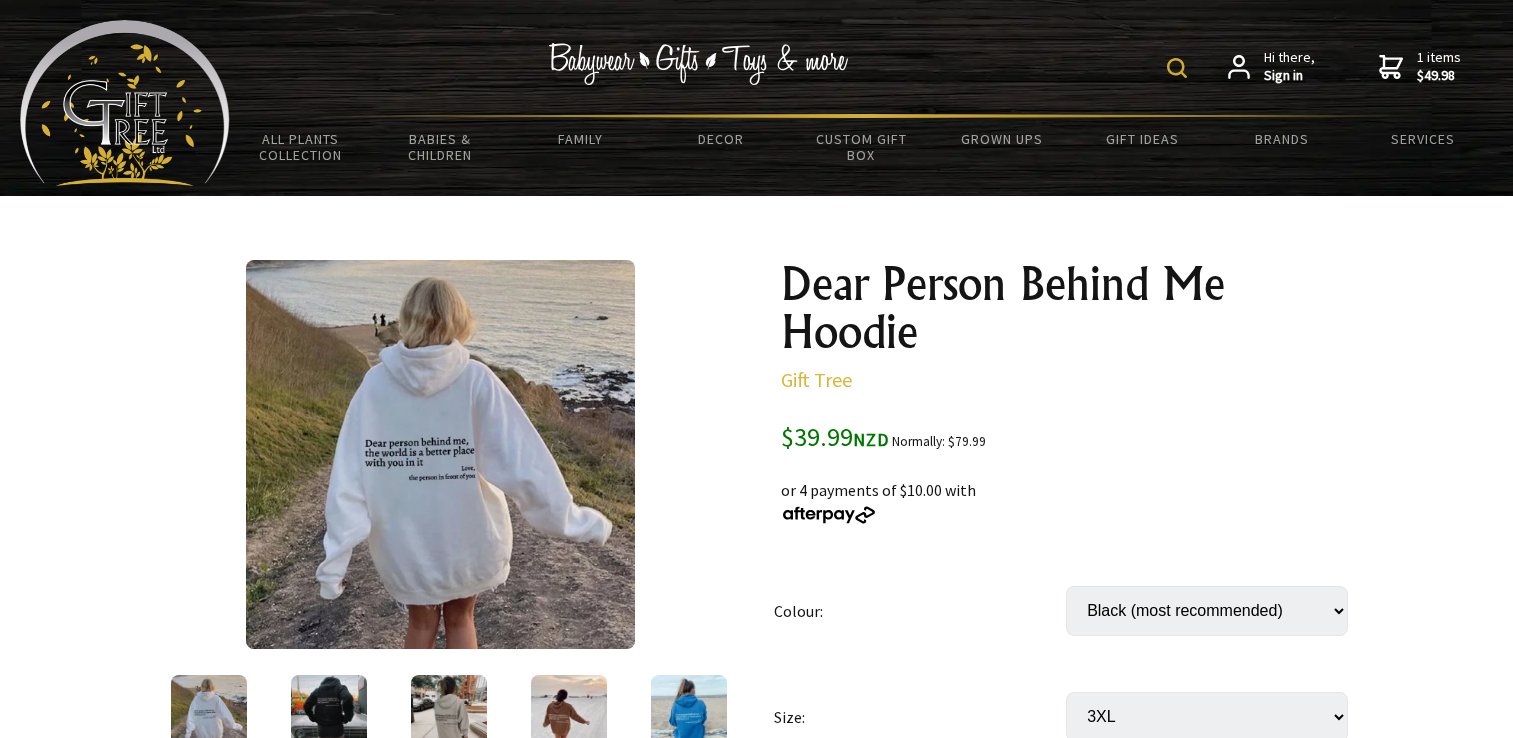 select on "Black (most recommended)" 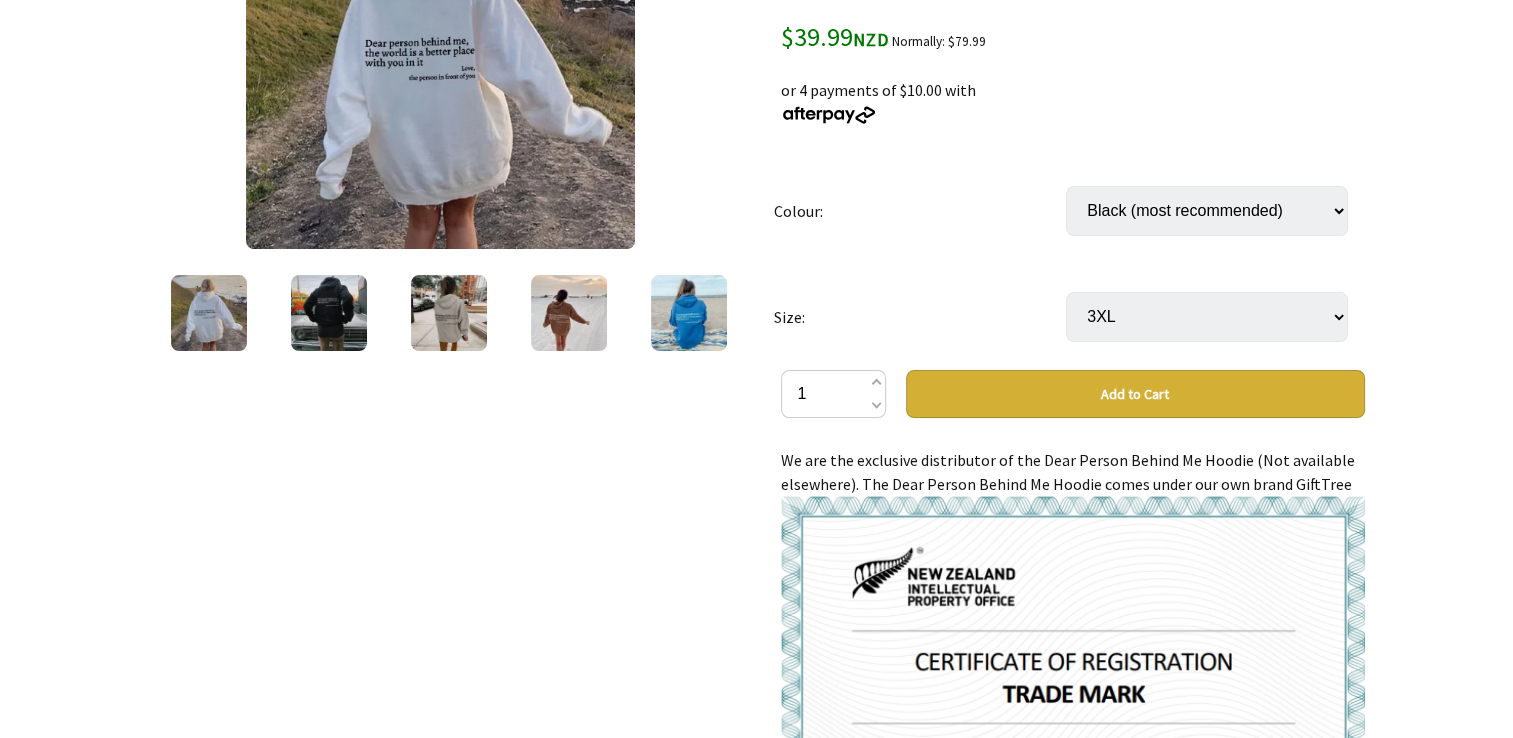 scroll, scrollTop: 0, scrollLeft: 0, axis: both 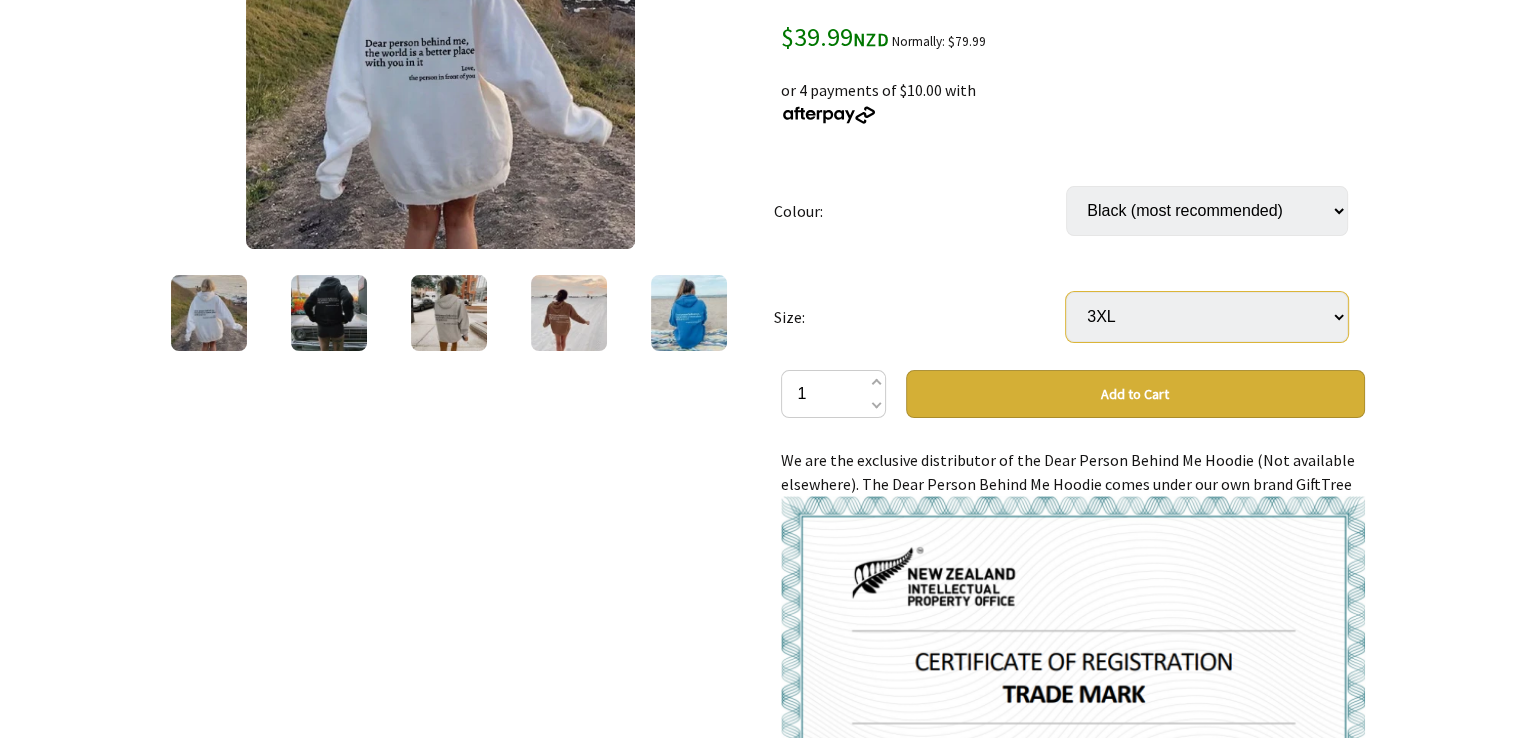 click on "Select…
S
M
L
XL
2XL
3XL" at bounding box center (1207, 317) 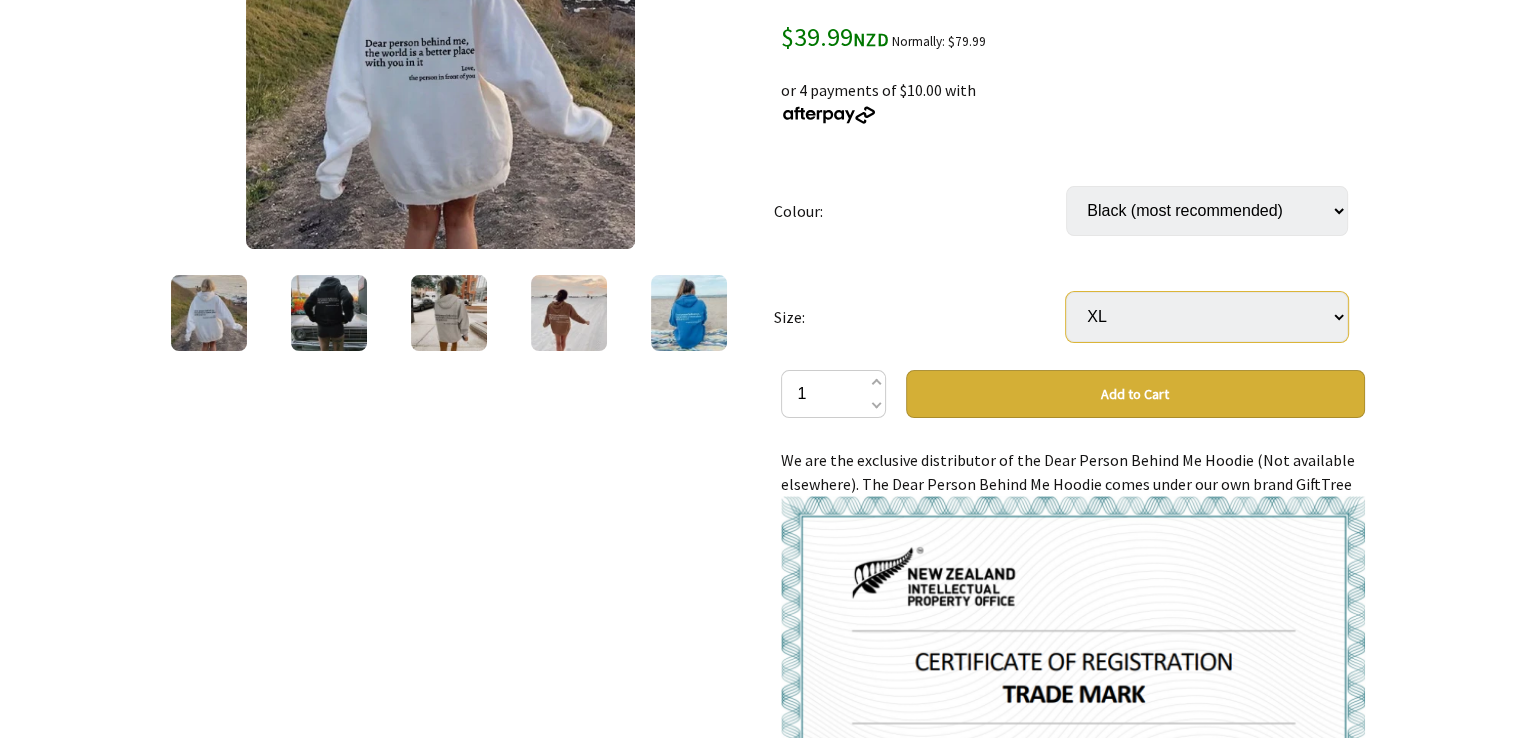 click on "Select…
S
M
L
XL
2XL
3XL" at bounding box center (1207, 317) 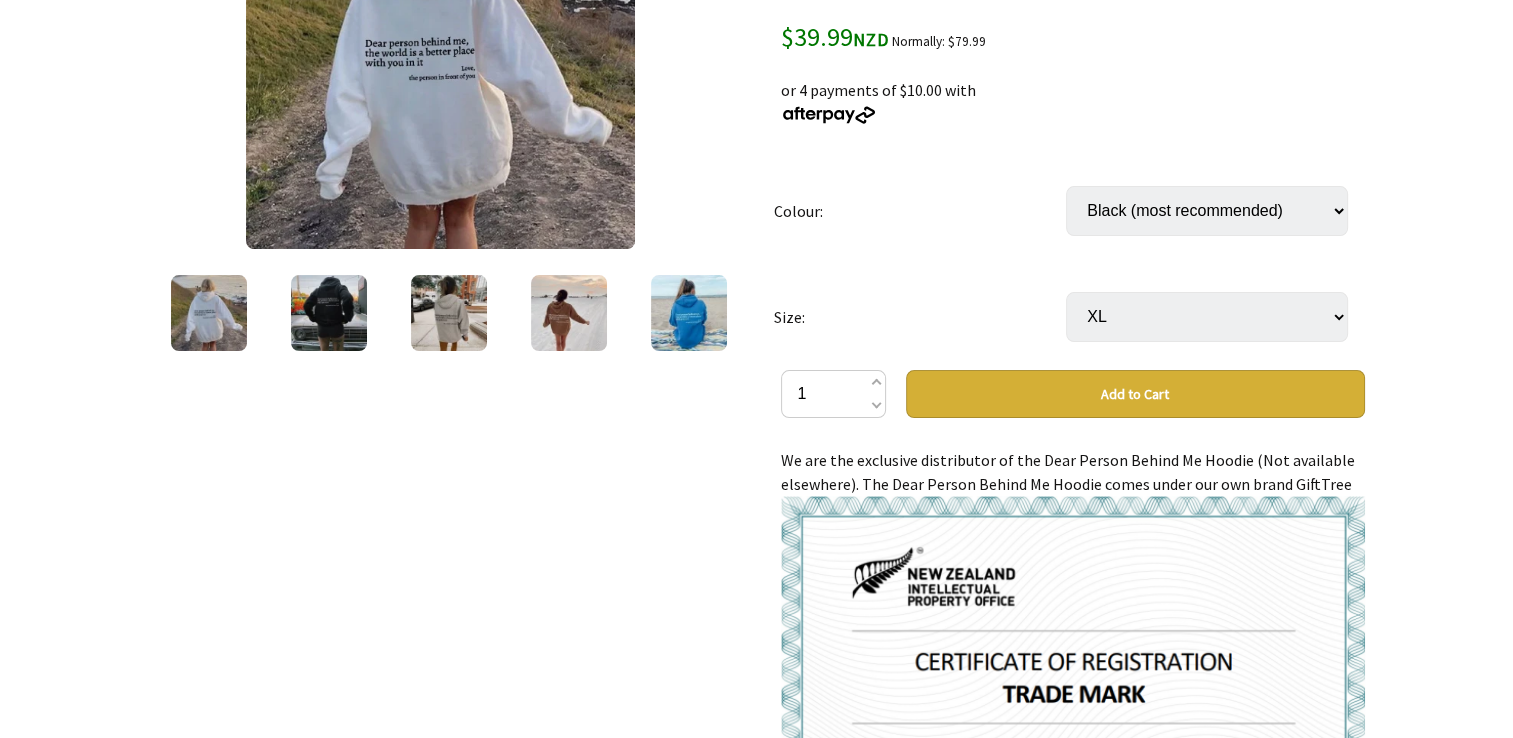 click on "Add to Cart" at bounding box center [1135, 394] 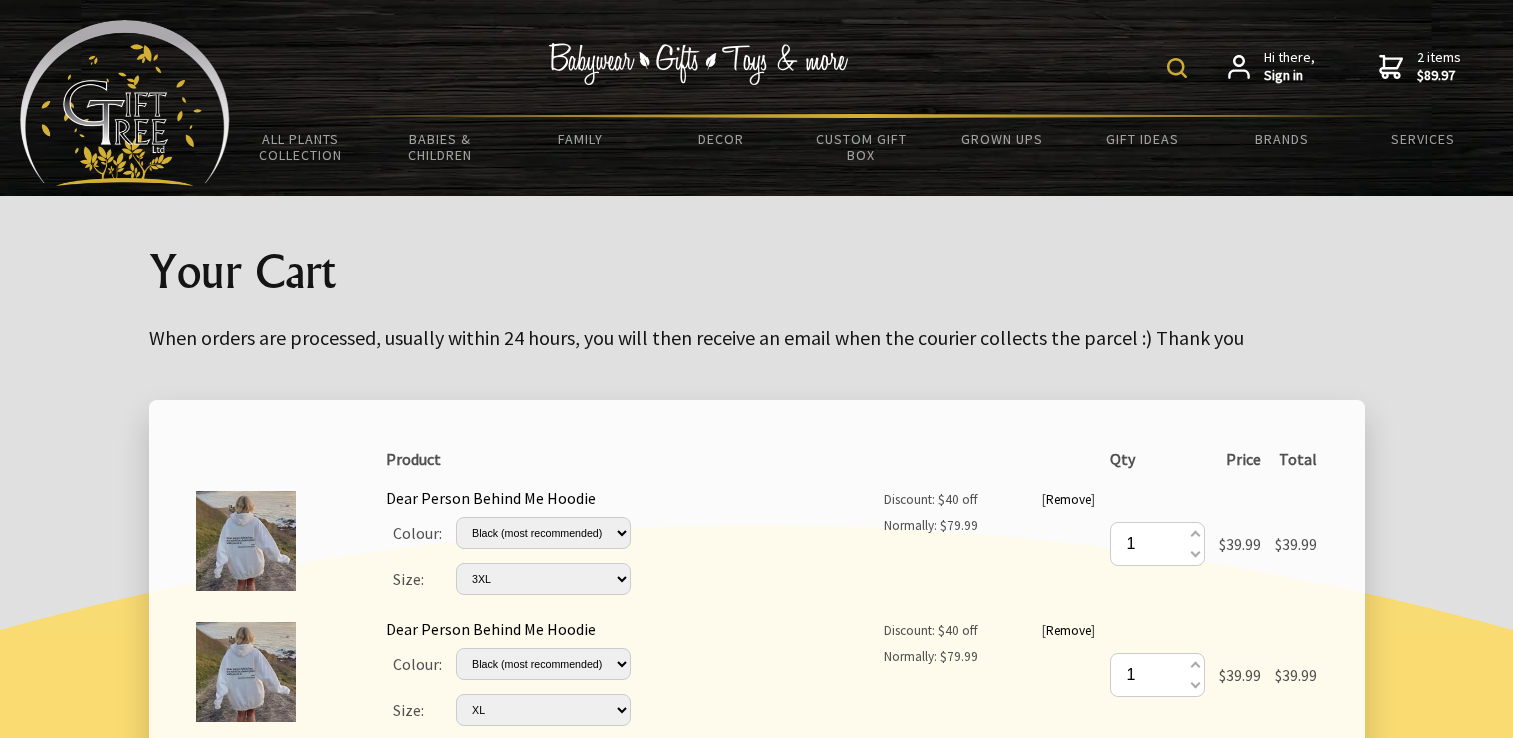 scroll, scrollTop: 0, scrollLeft: 0, axis: both 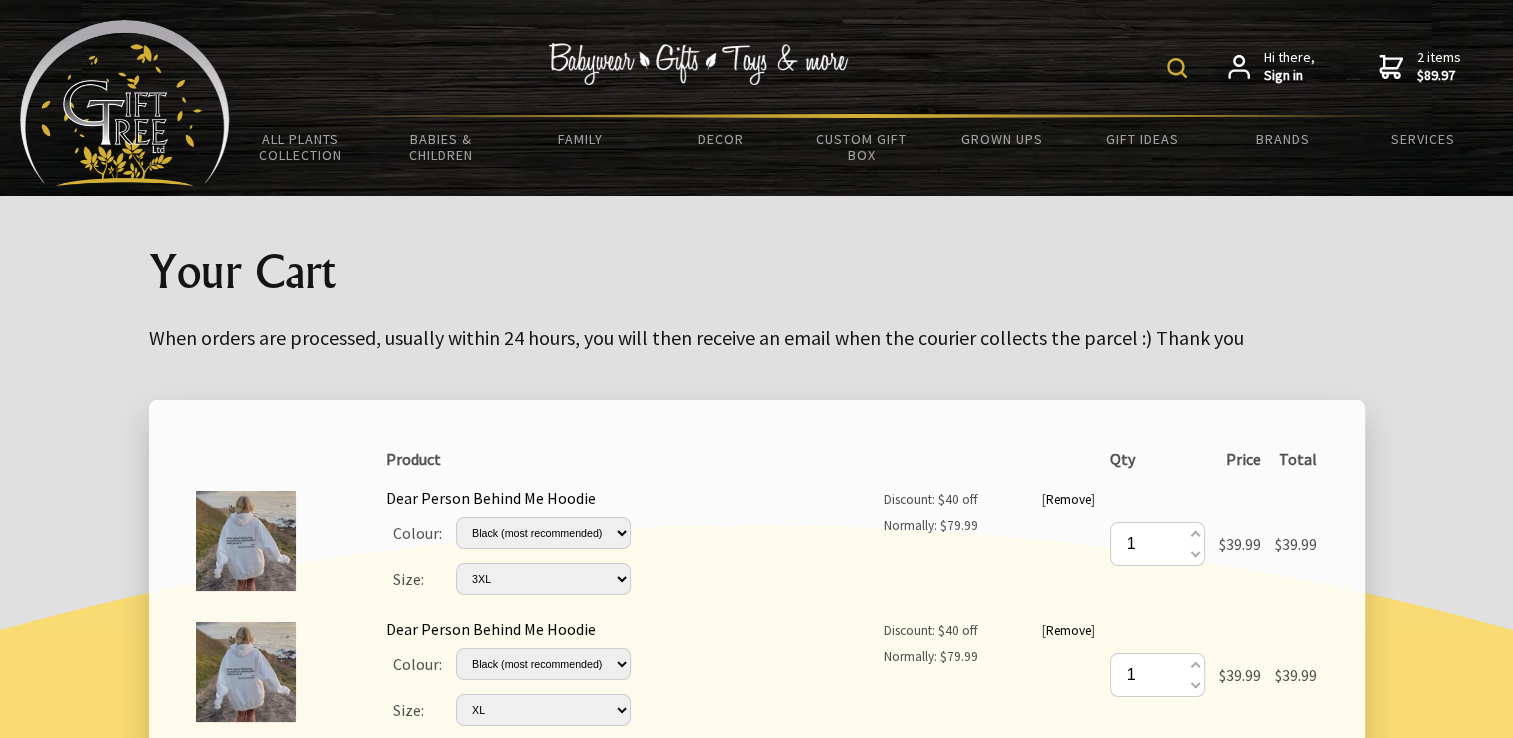 click on "2 items  $89.97" at bounding box center (1420, 66) 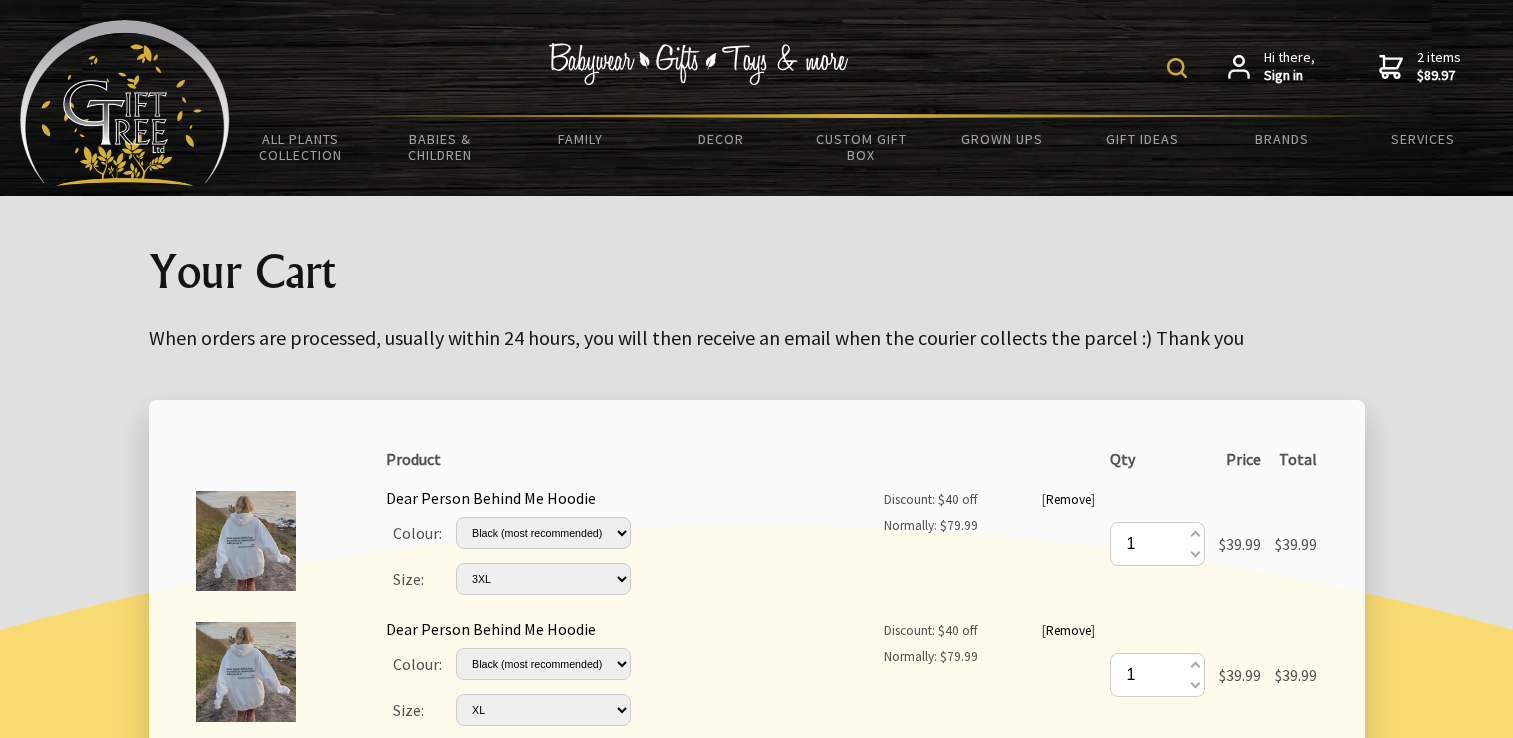 scroll, scrollTop: 0, scrollLeft: 0, axis: both 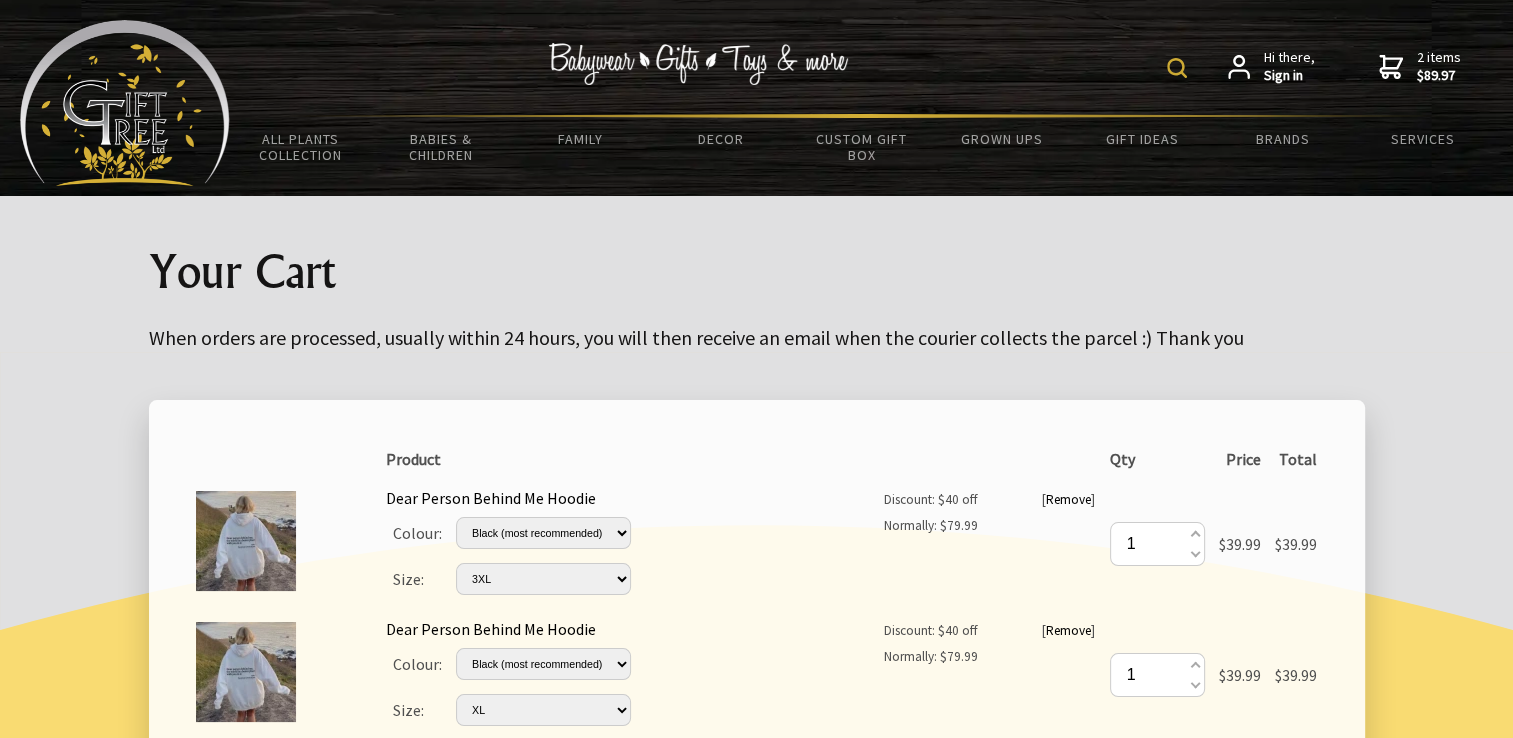 click on "2 items  $89.97" at bounding box center [1420, 66] 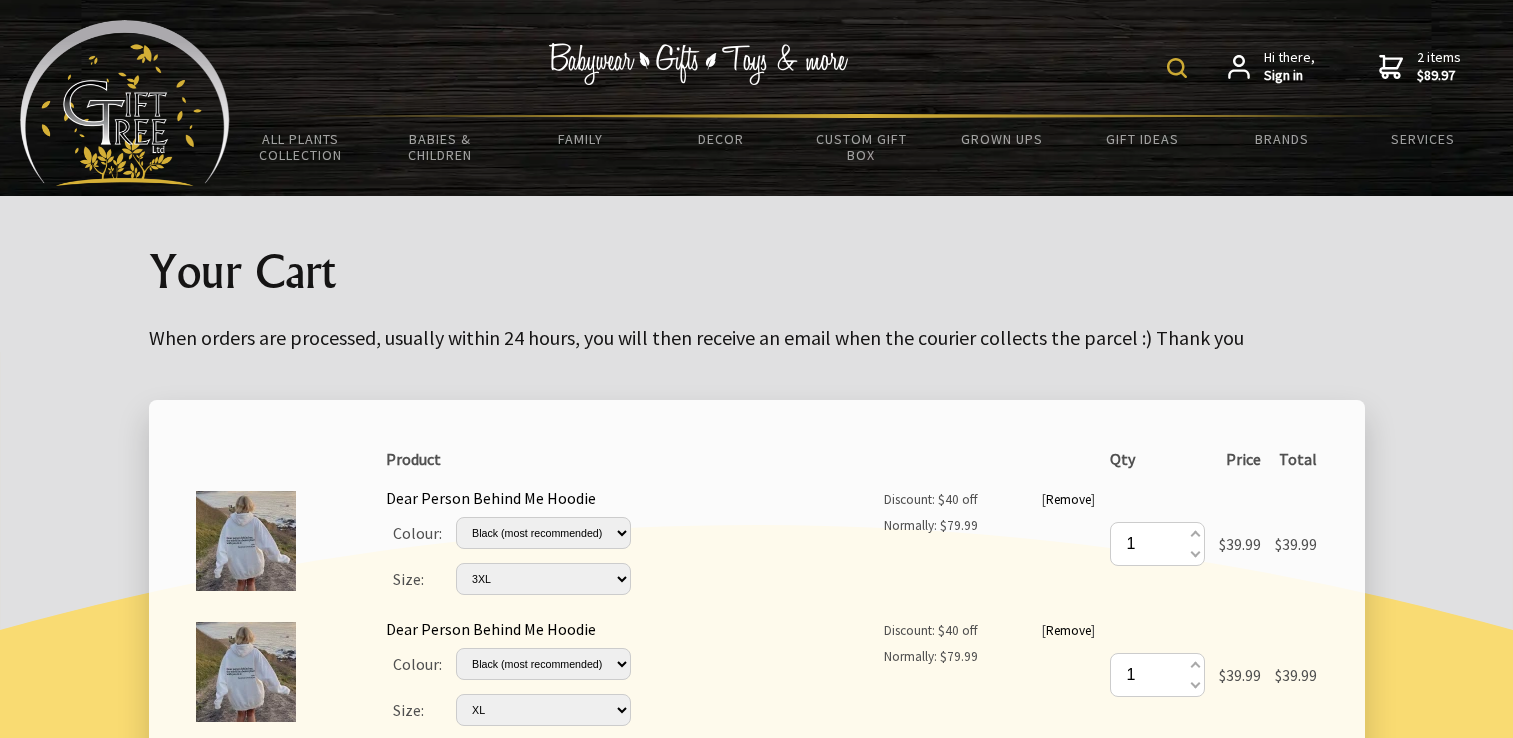 scroll, scrollTop: 0, scrollLeft: 0, axis: both 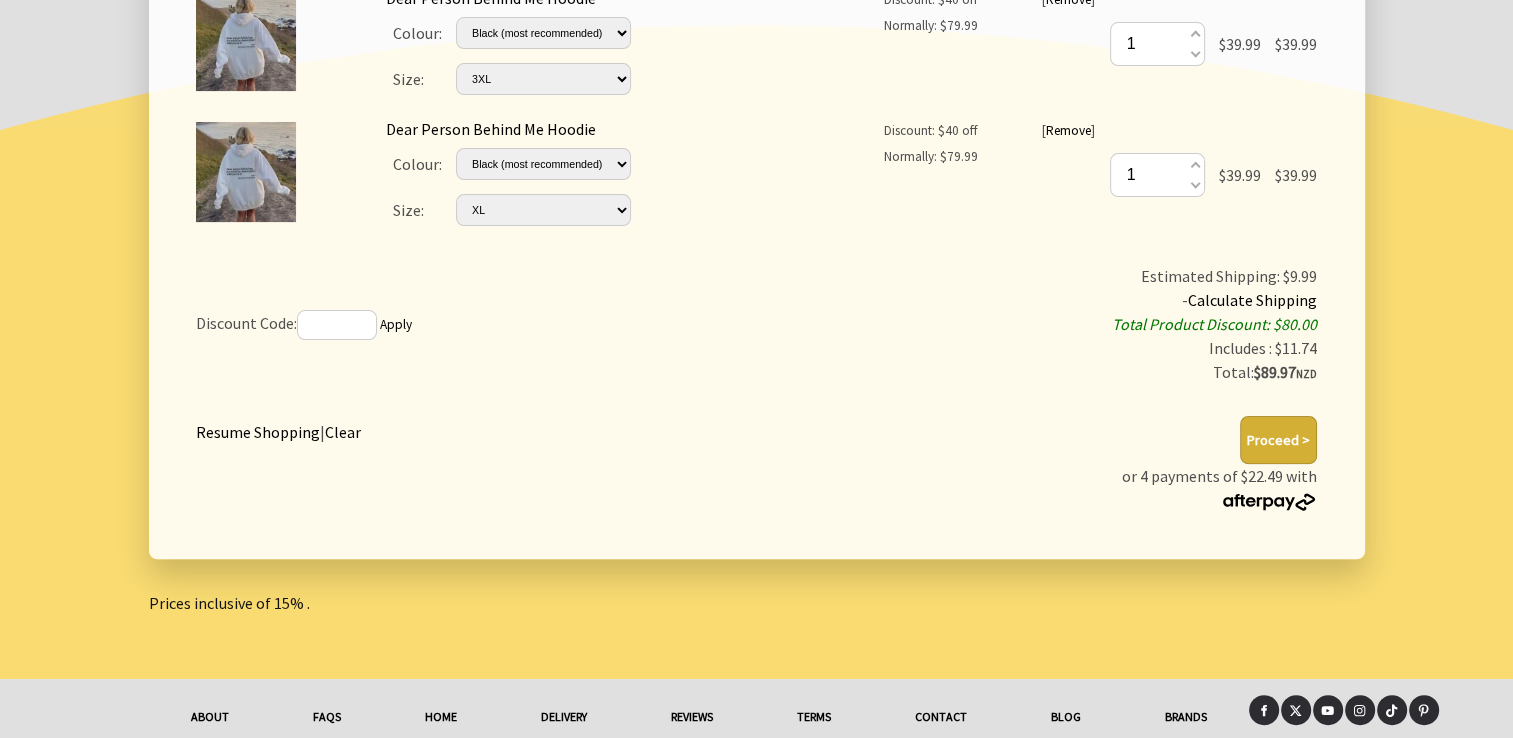 click on "Proceed >" at bounding box center [1278, 440] 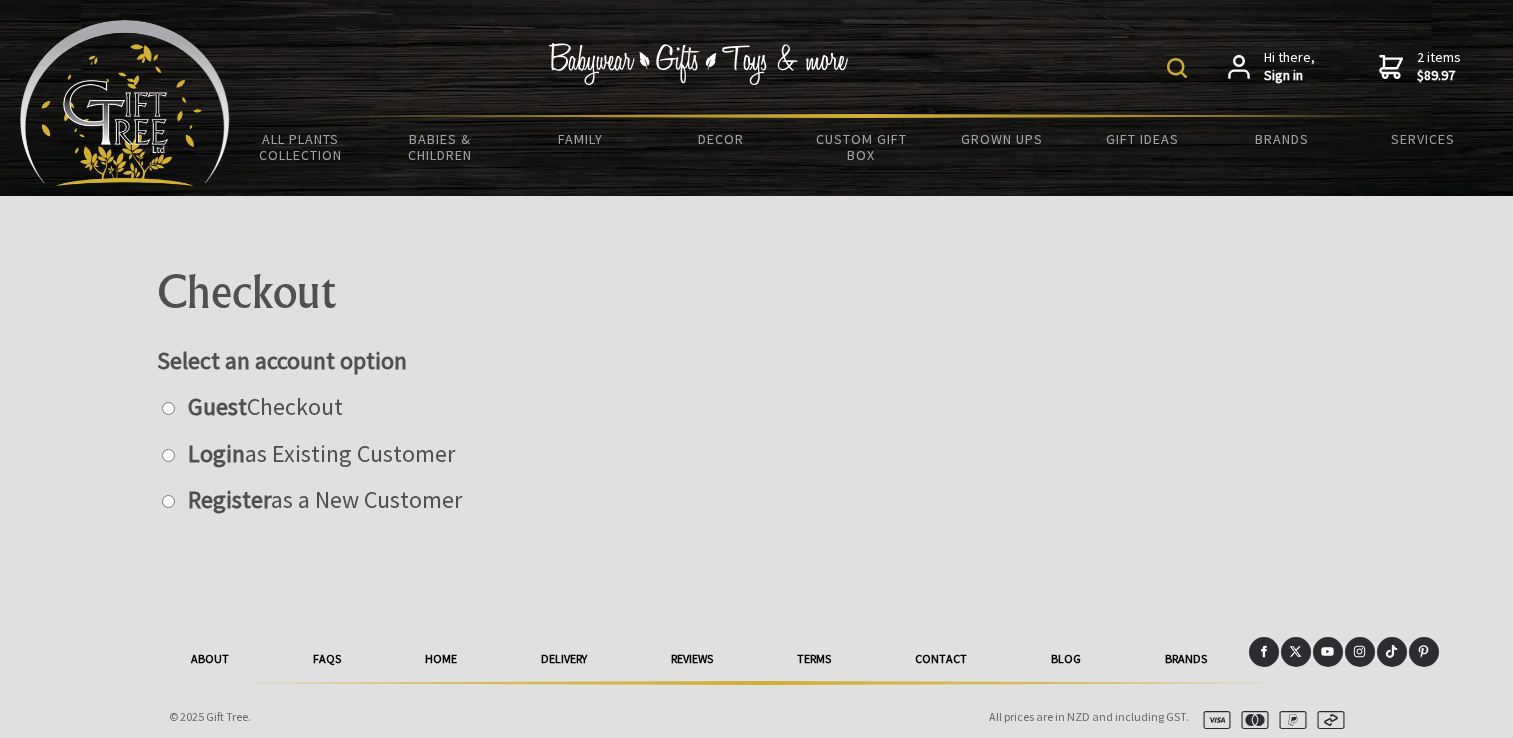 scroll, scrollTop: 0, scrollLeft: 0, axis: both 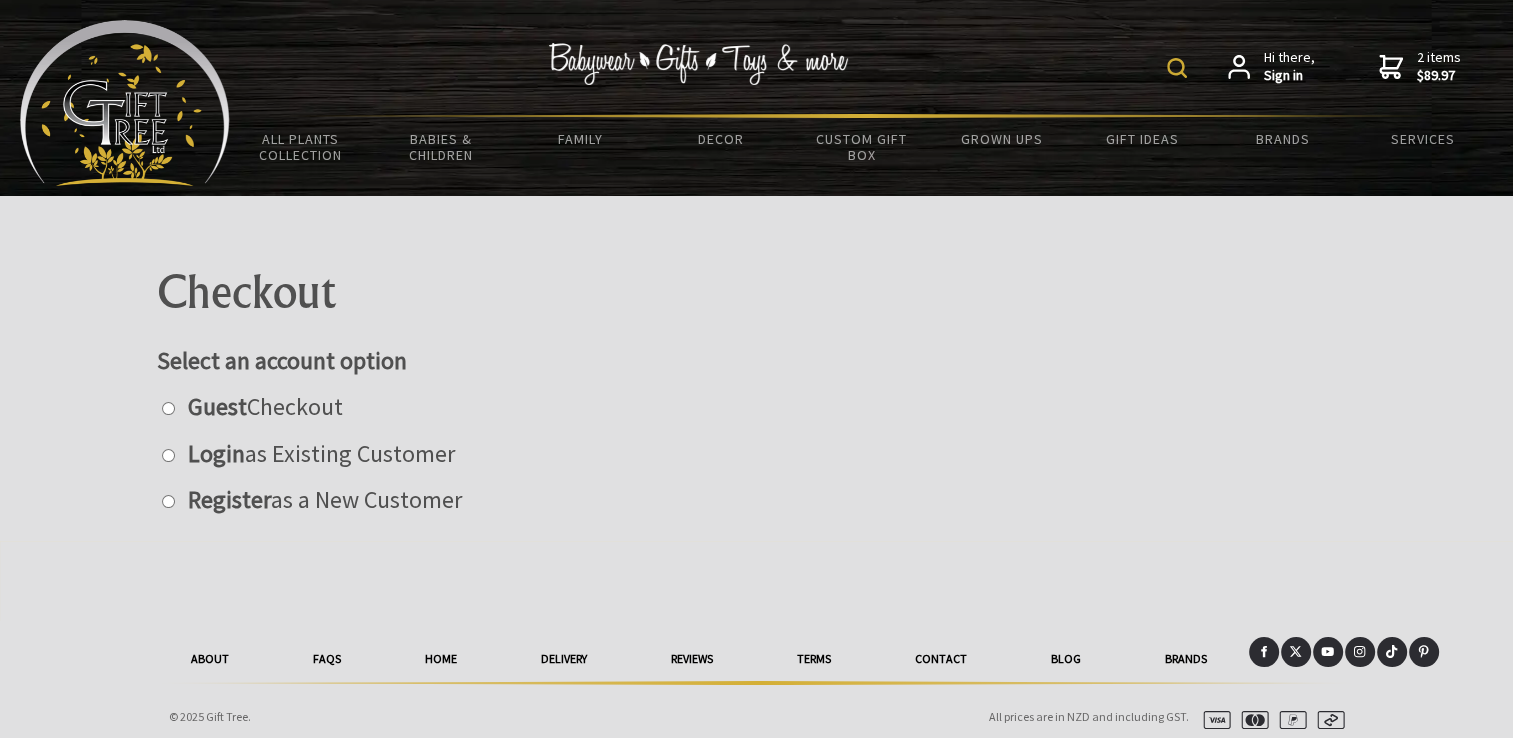 click at bounding box center (168, 408) 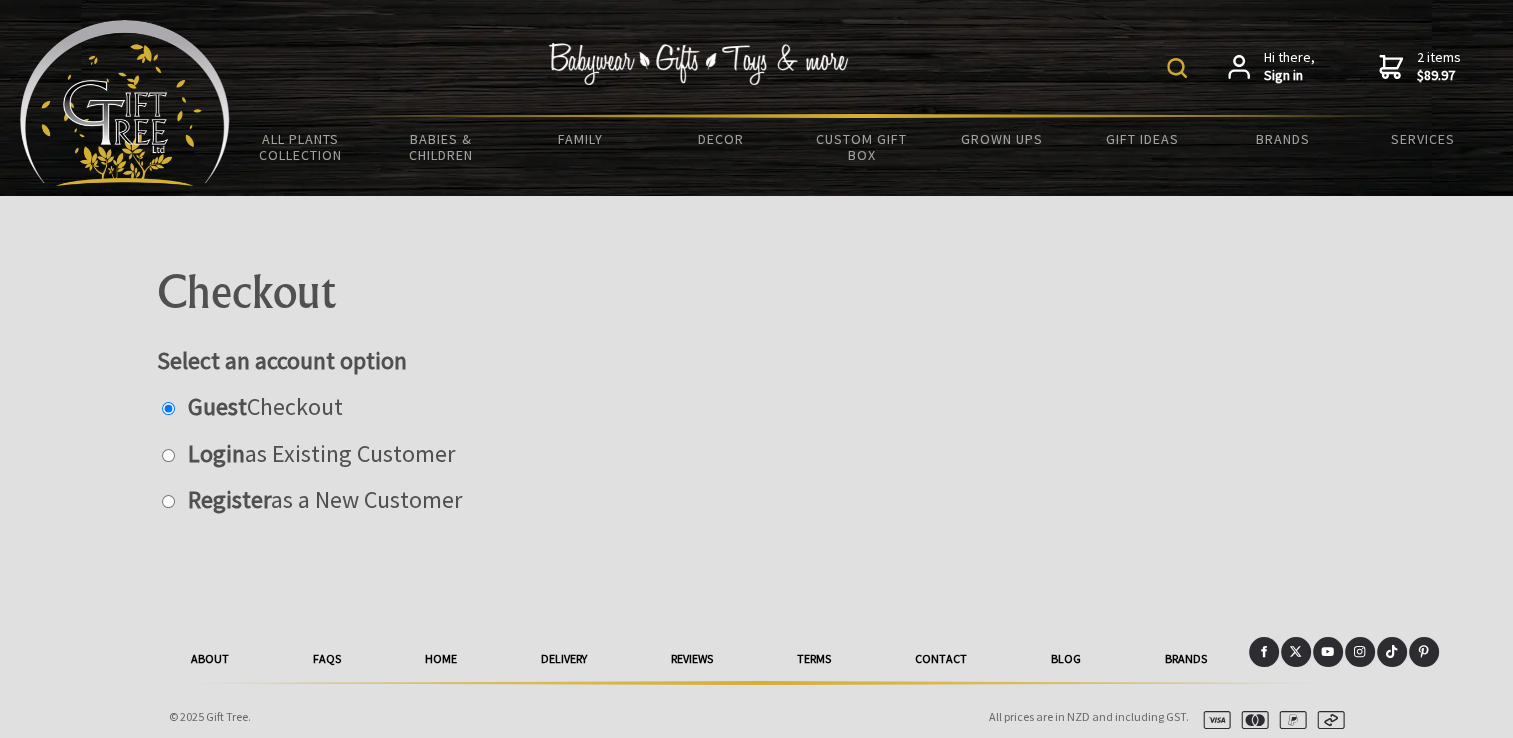 radio on "true" 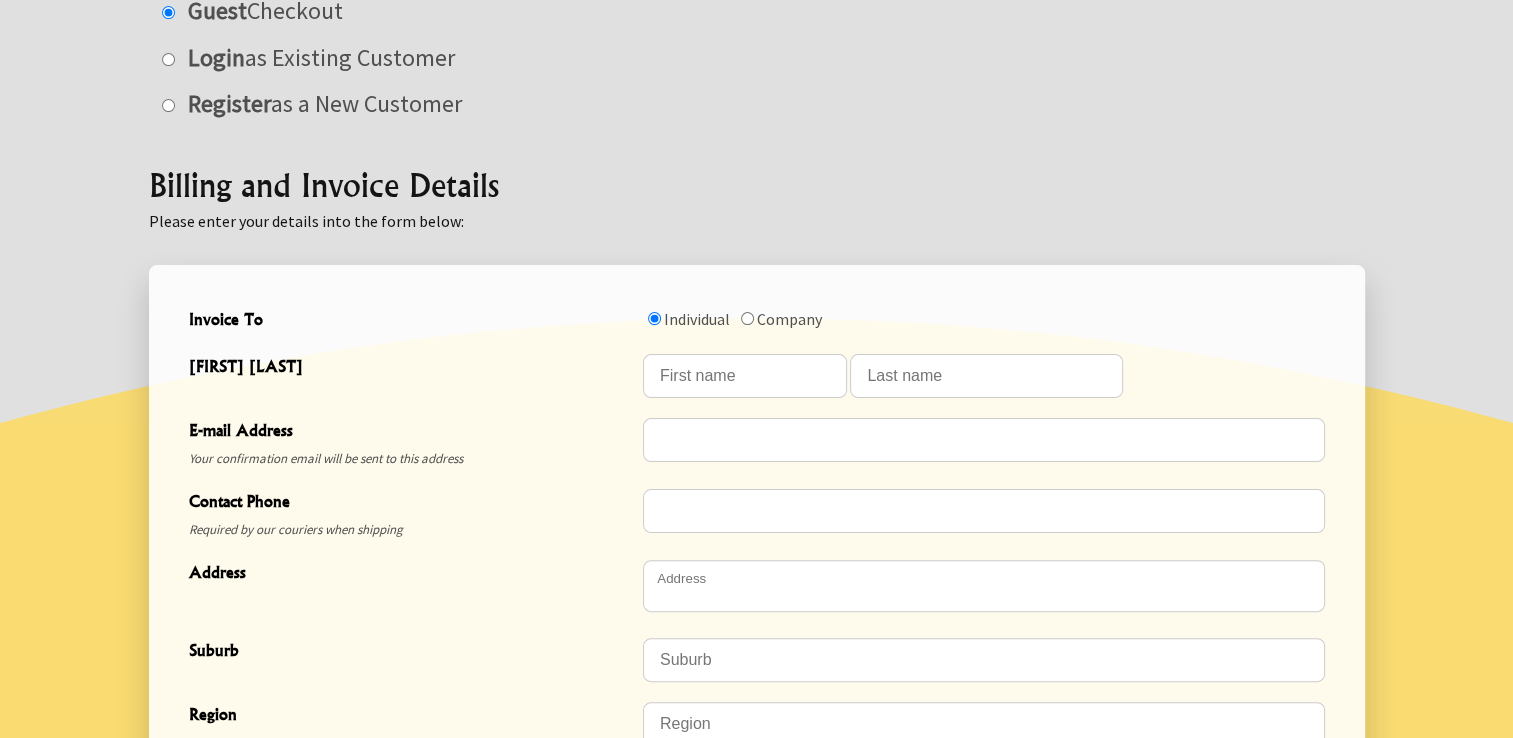 scroll, scrollTop: 400, scrollLeft: 0, axis: vertical 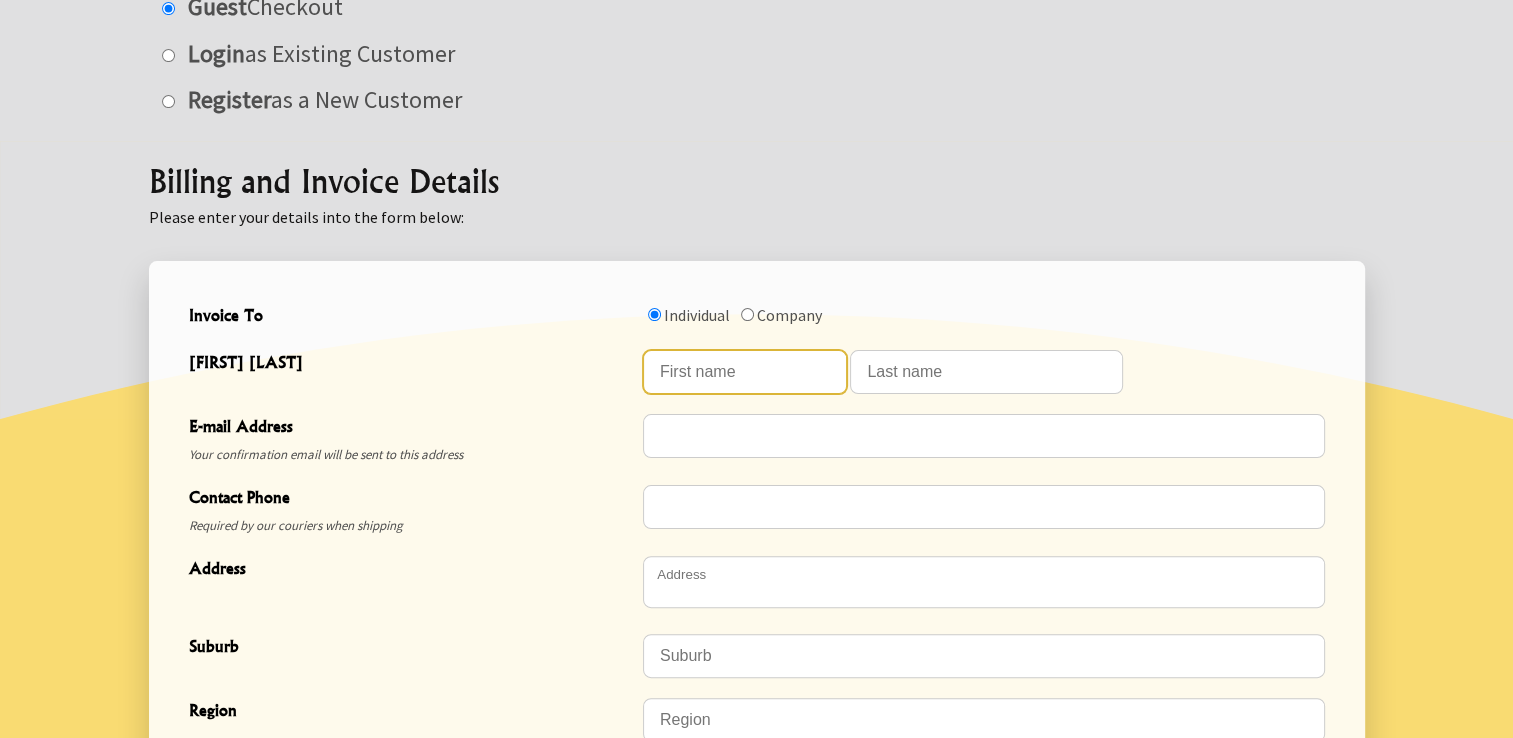 click at bounding box center (745, 372) 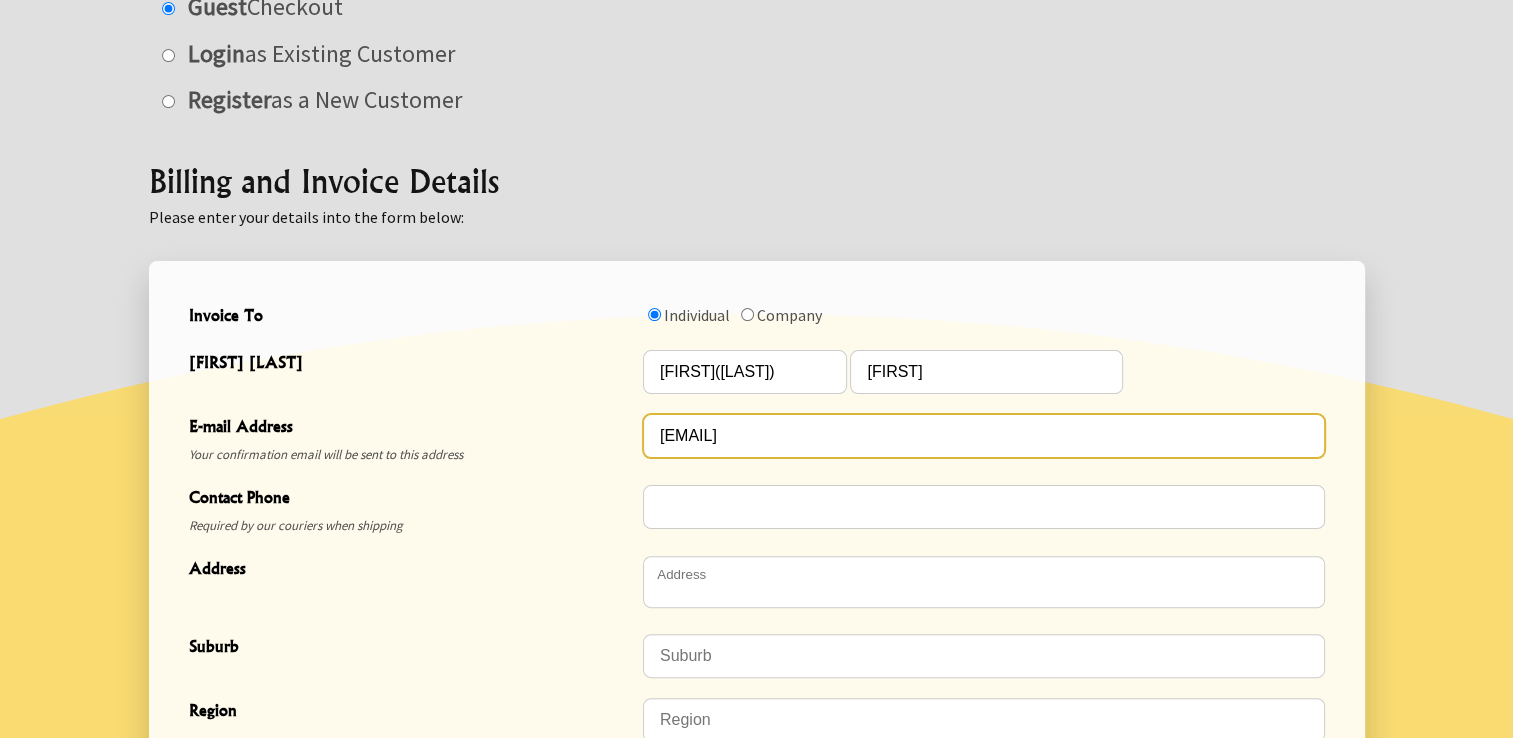 type on "0220971268" 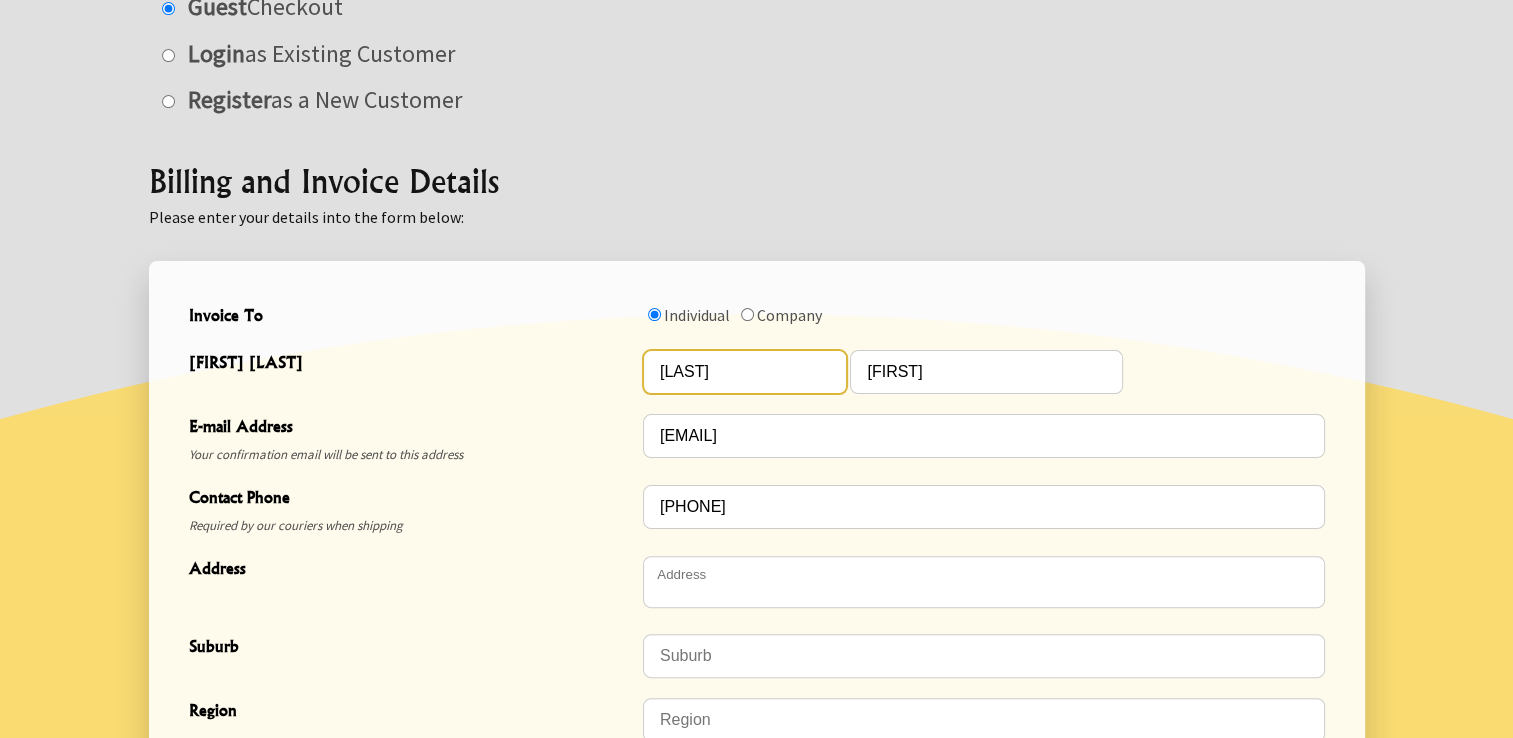 click on "Jossy)" at bounding box center [745, 372] 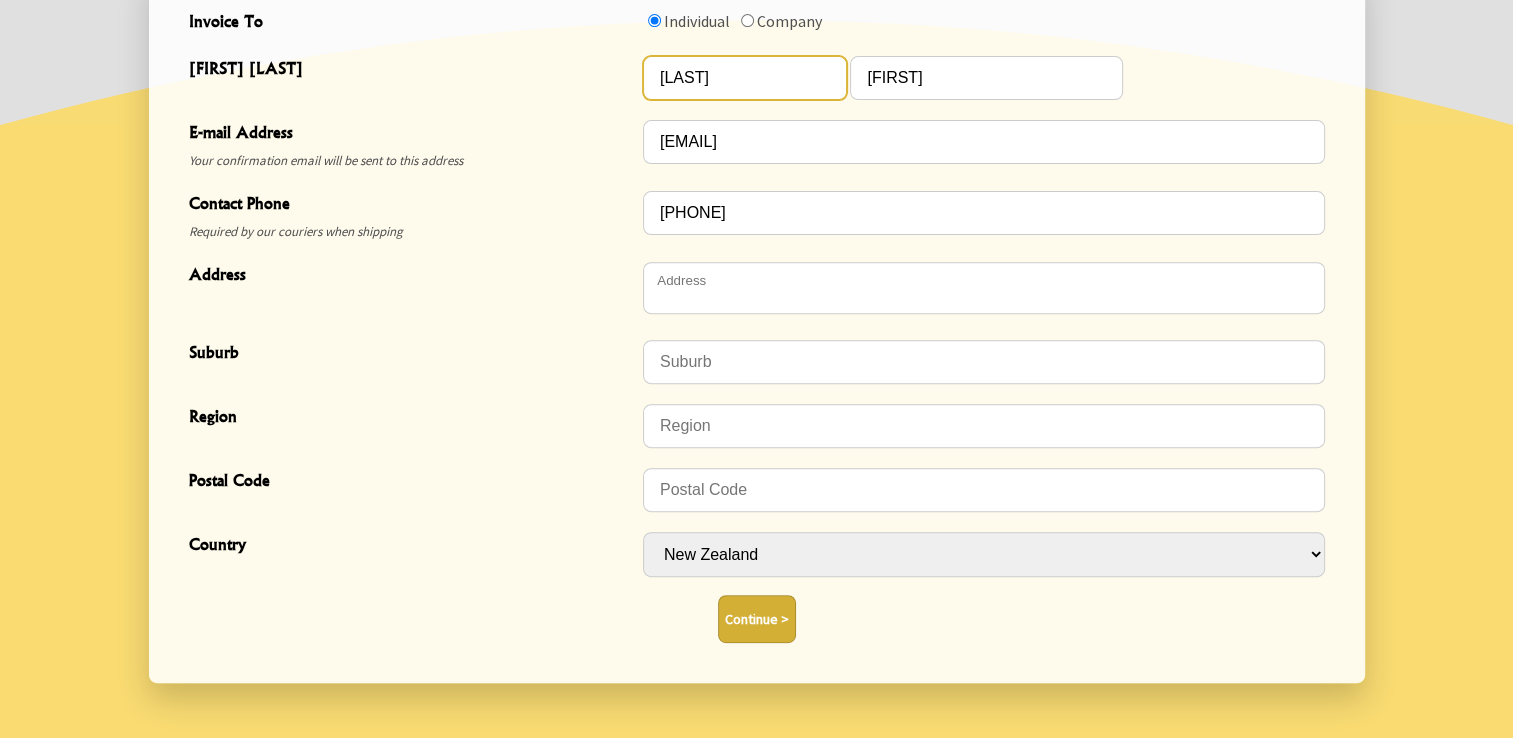scroll, scrollTop: 700, scrollLeft: 0, axis: vertical 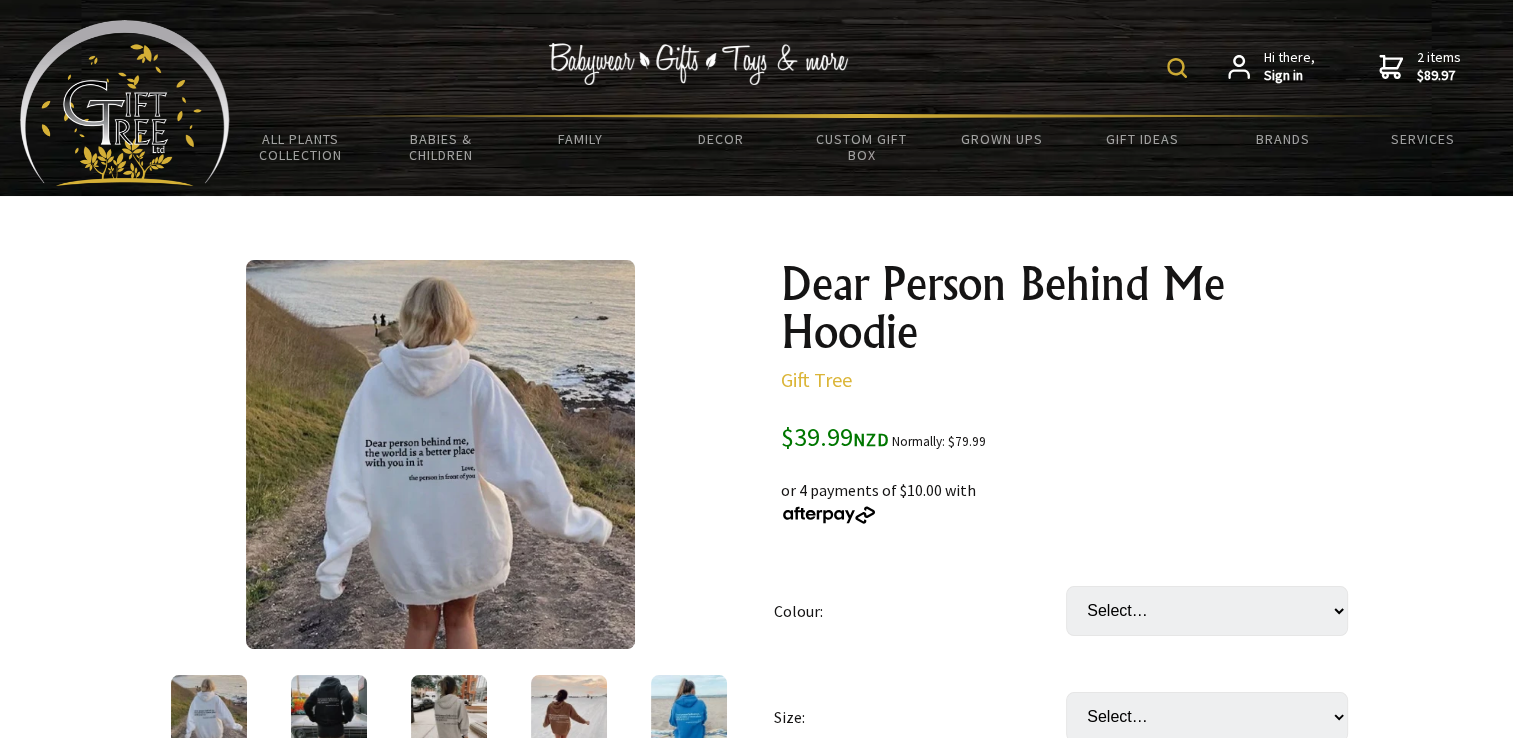 click on "$89.97" at bounding box center [1439, 76] 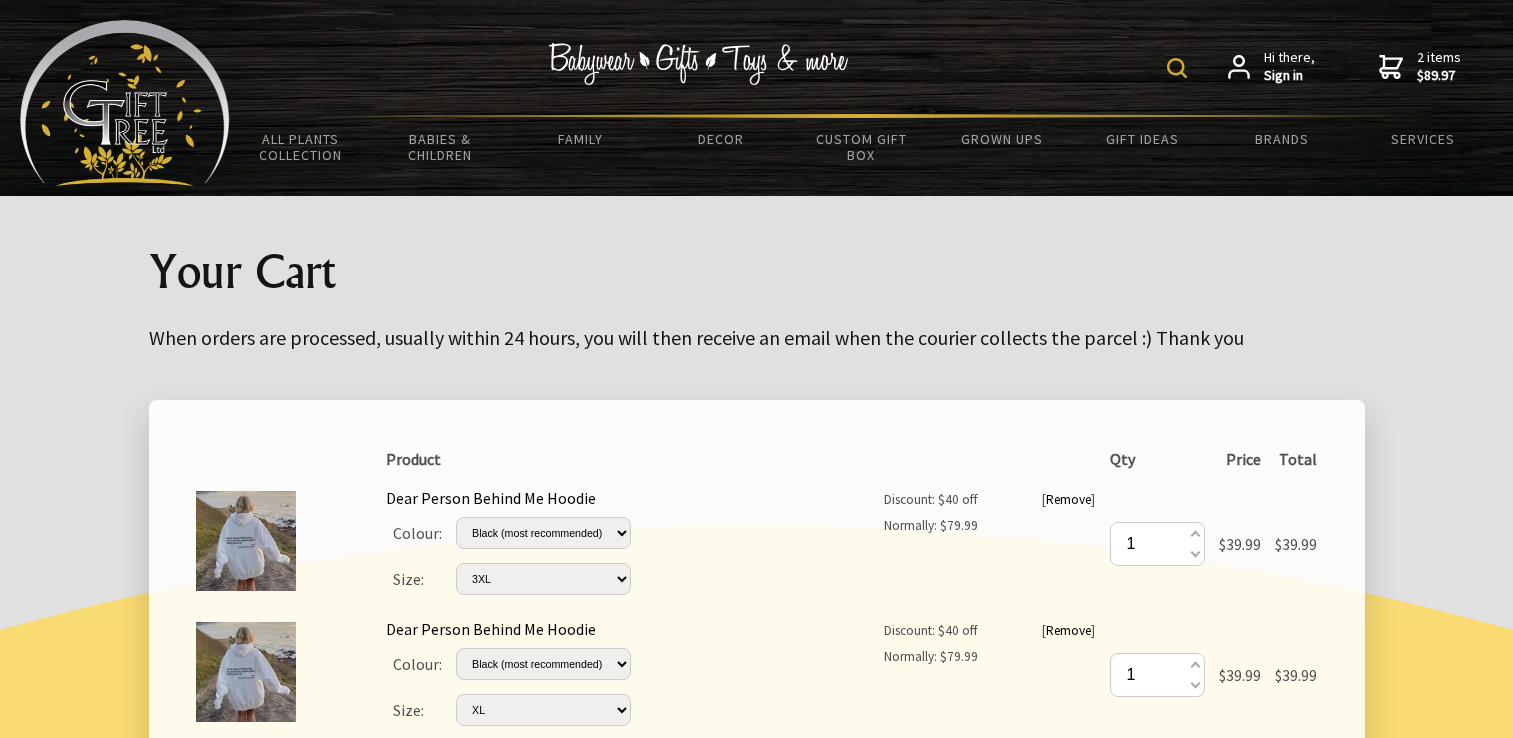 scroll, scrollTop: 0, scrollLeft: 0, axis: both 